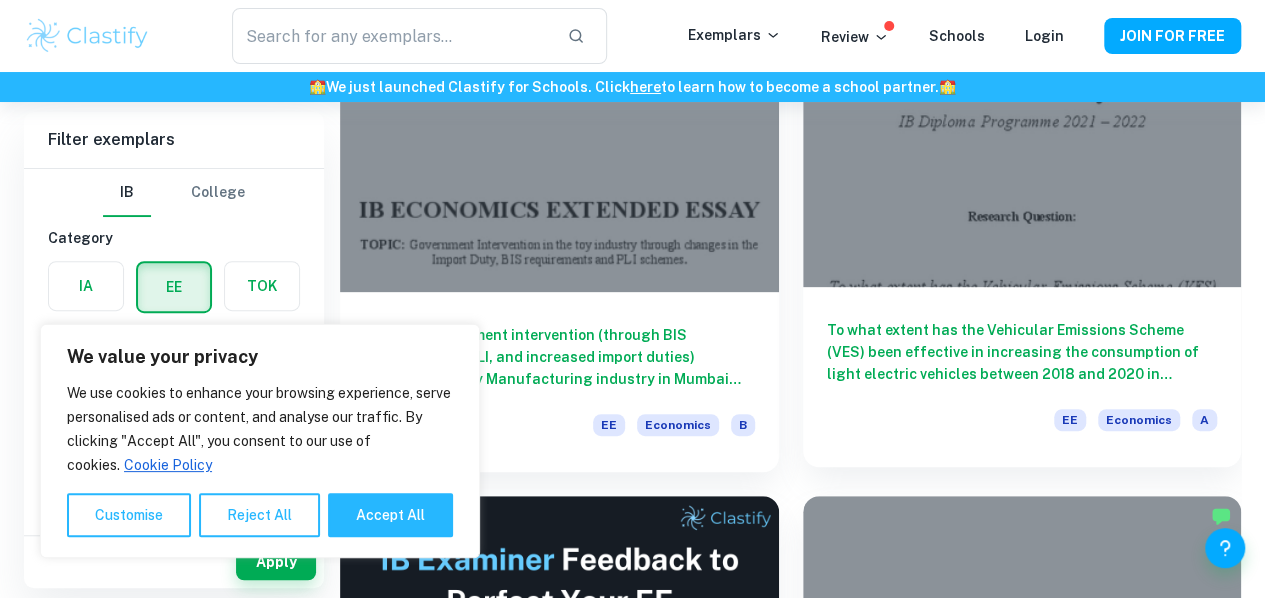 scroll, scrollTop: 286, scrollLeft: 0, axis: vertical 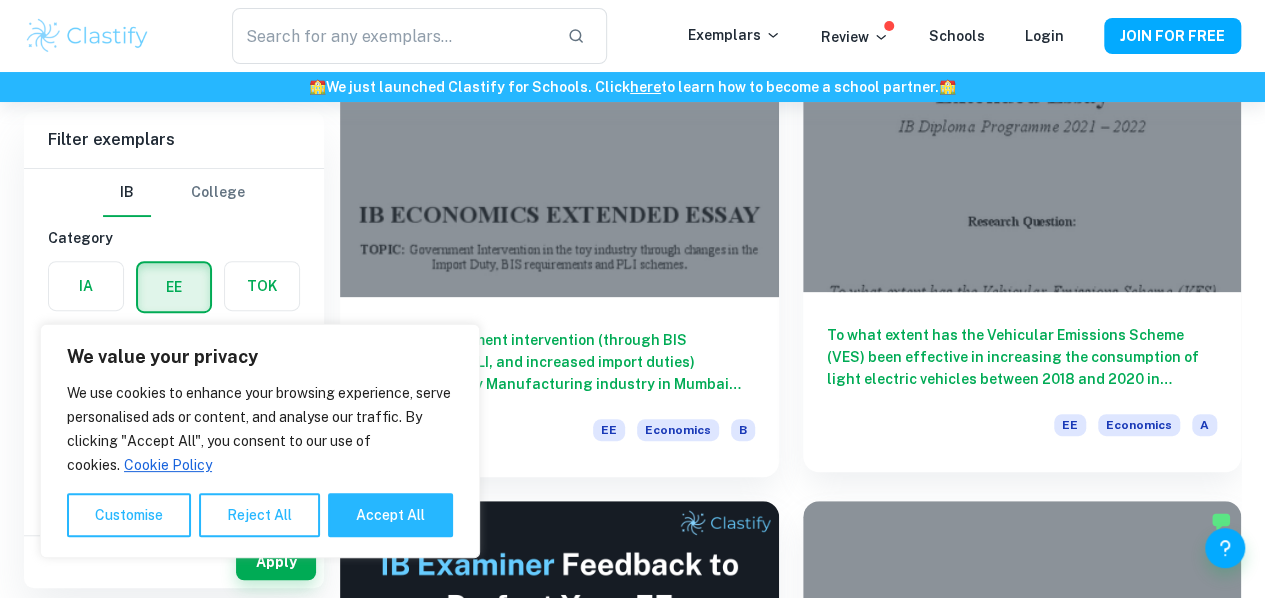 click on "To what extent has the Vehicular Emissions Scheme (VES) been effective in increasing the consumption of light electric vehicles between 2018 and 2020 in Singapore? EE Economics A" at bounding box center [1022, 382] 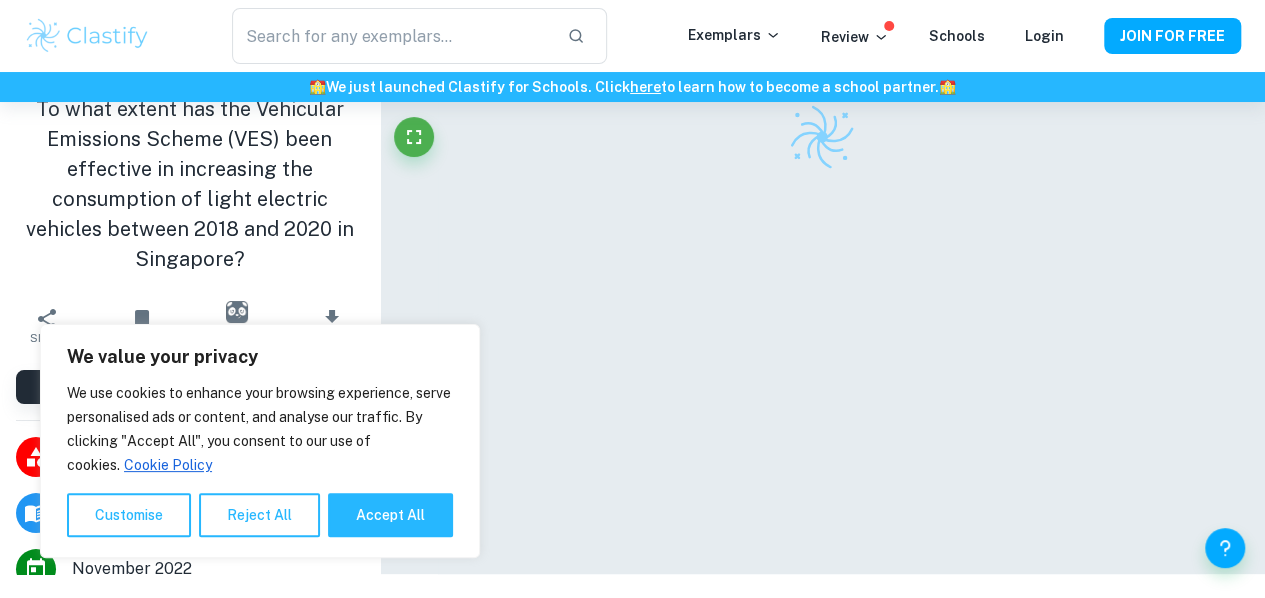 scroll, scrollTop: 92, scrollLeft: 0, axis: vertical 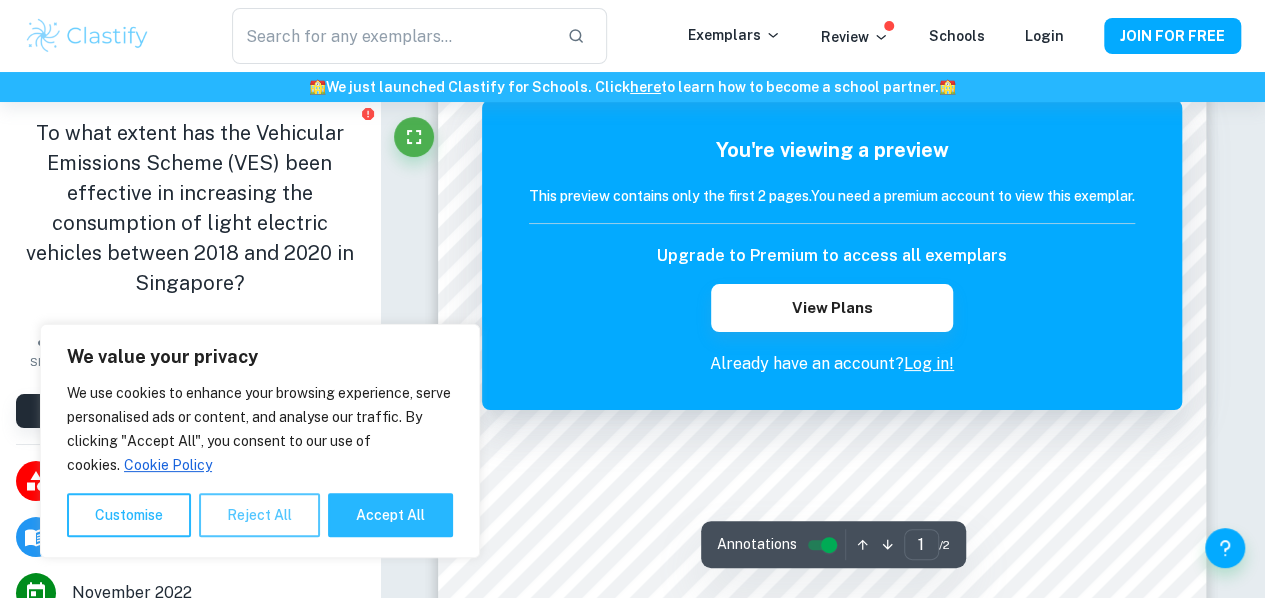 click on "Reject All" at bounding box center [259, 515] 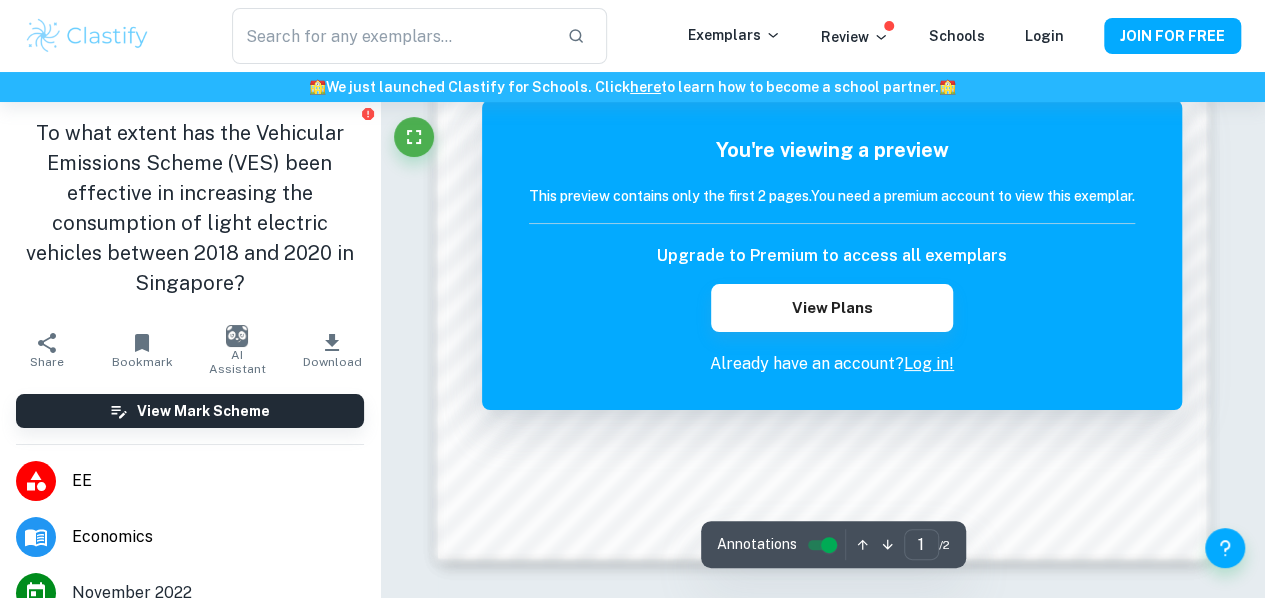 scroll, scrollTop: 1844, scrollLeft: 0, axis: vertical 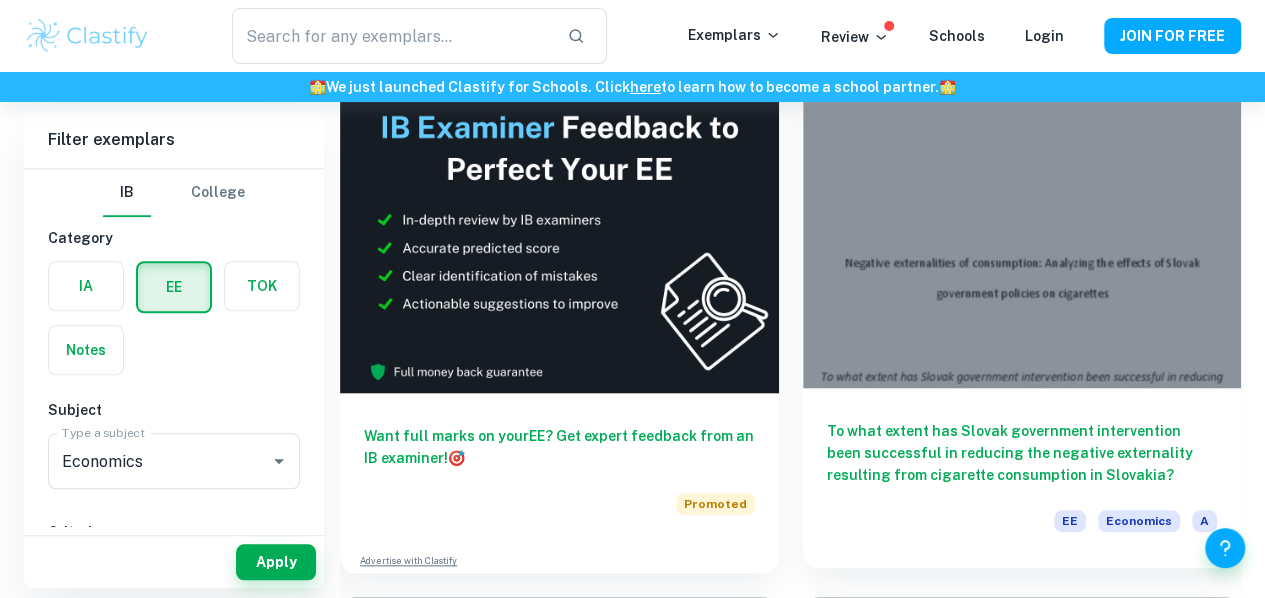 click at bounding box center [1022, 223] 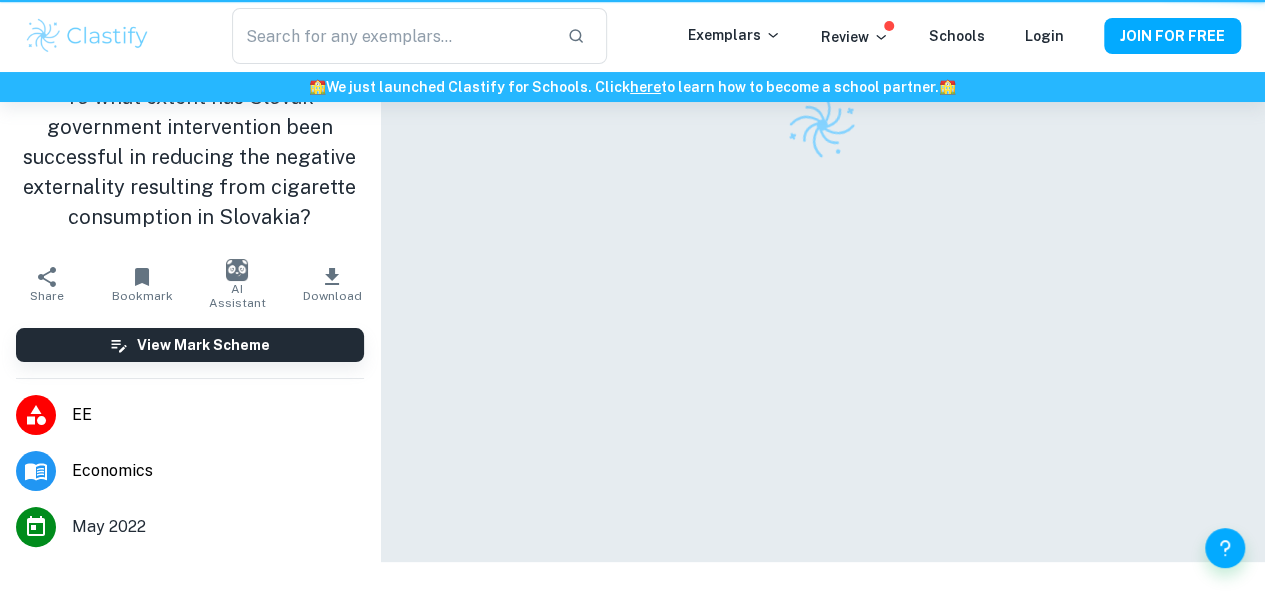 scroll, scrollTop: 0, scrollLeft: 0, axis: both 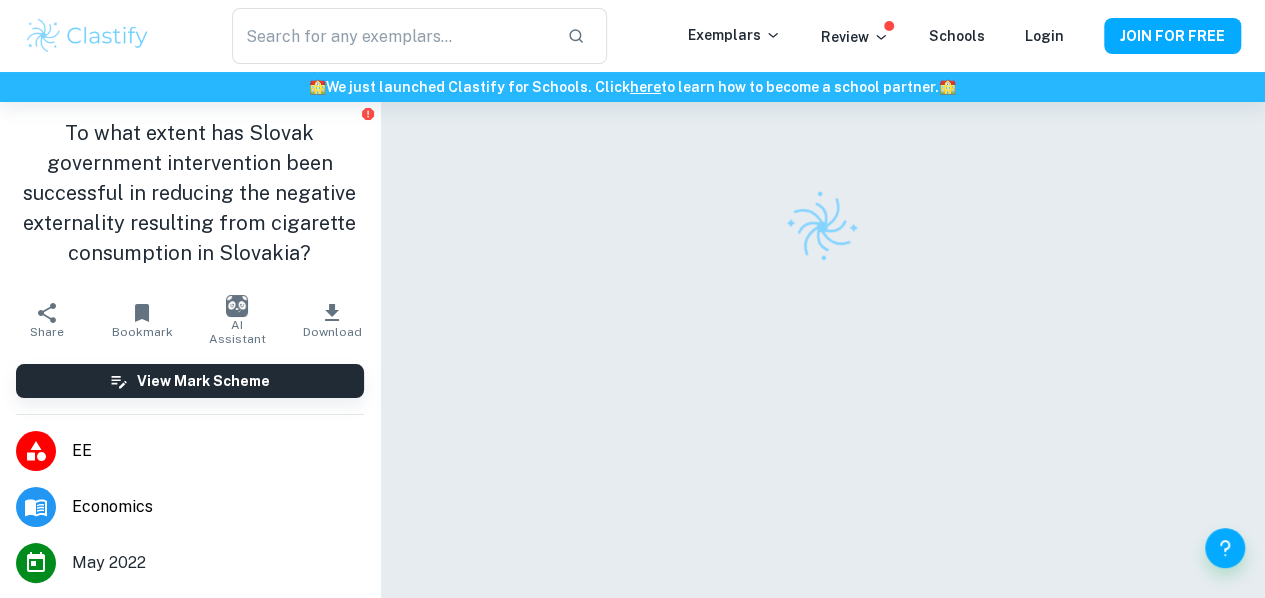 click 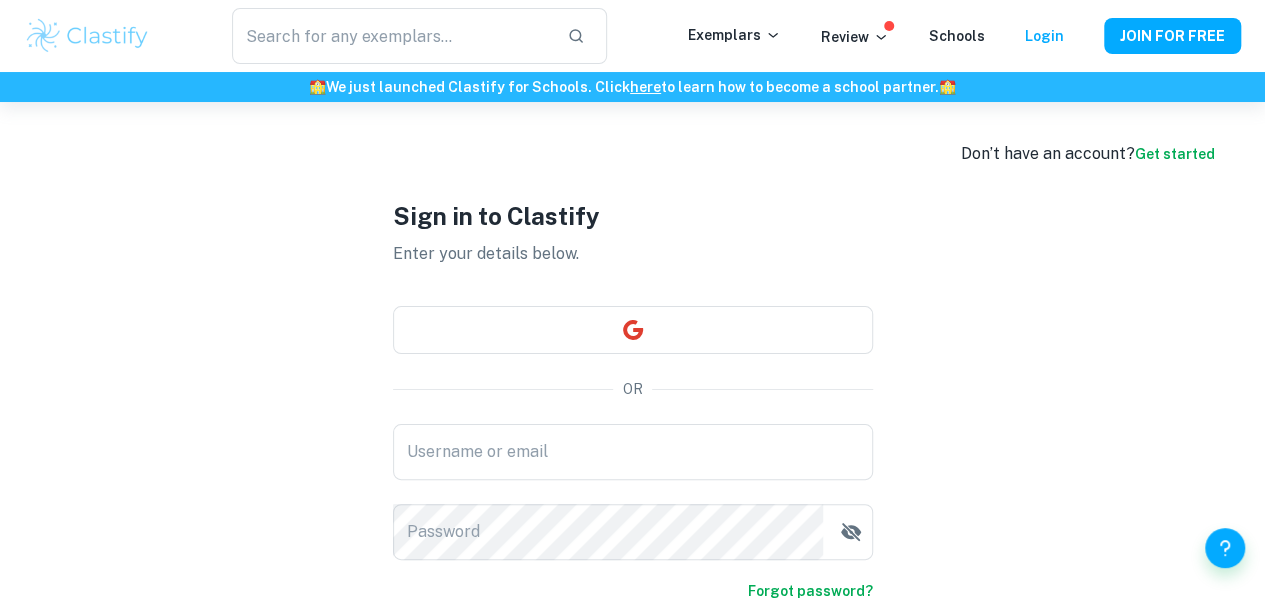 click on "Don’t have an account?   Get started Sign in to Clastify Enter your details below. OR Username or email Username or email Password Password Forgot password? Login" at bounding box center [632, 434] 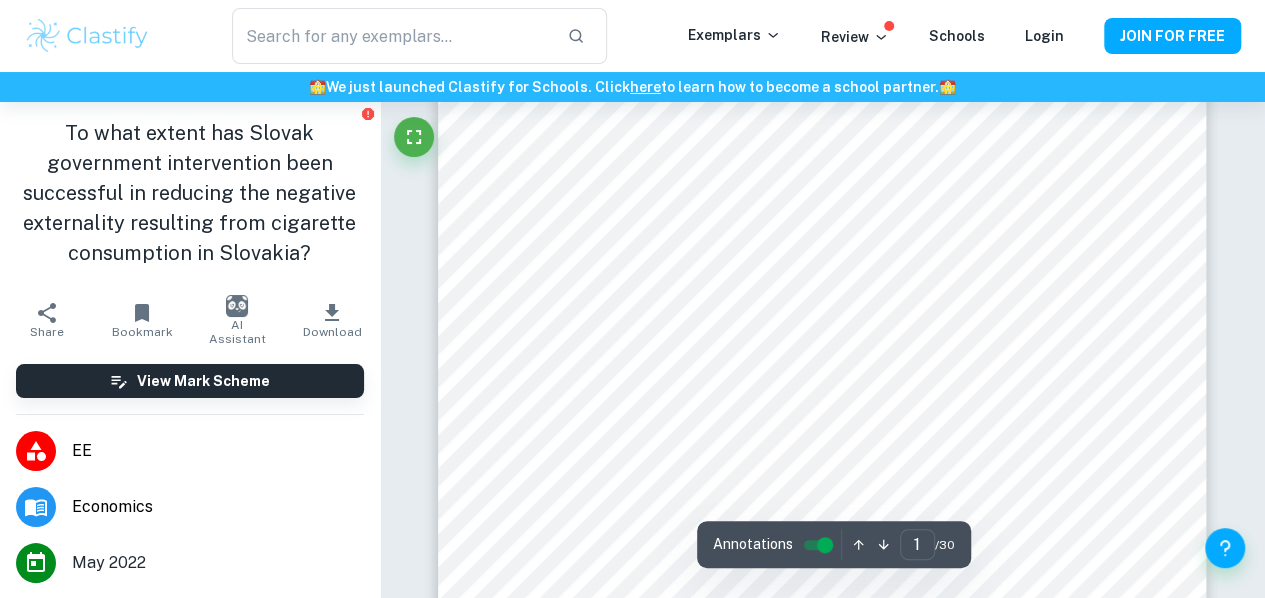 scroll, scrollTop: 184, scrollLeft: 0, axis: vertical 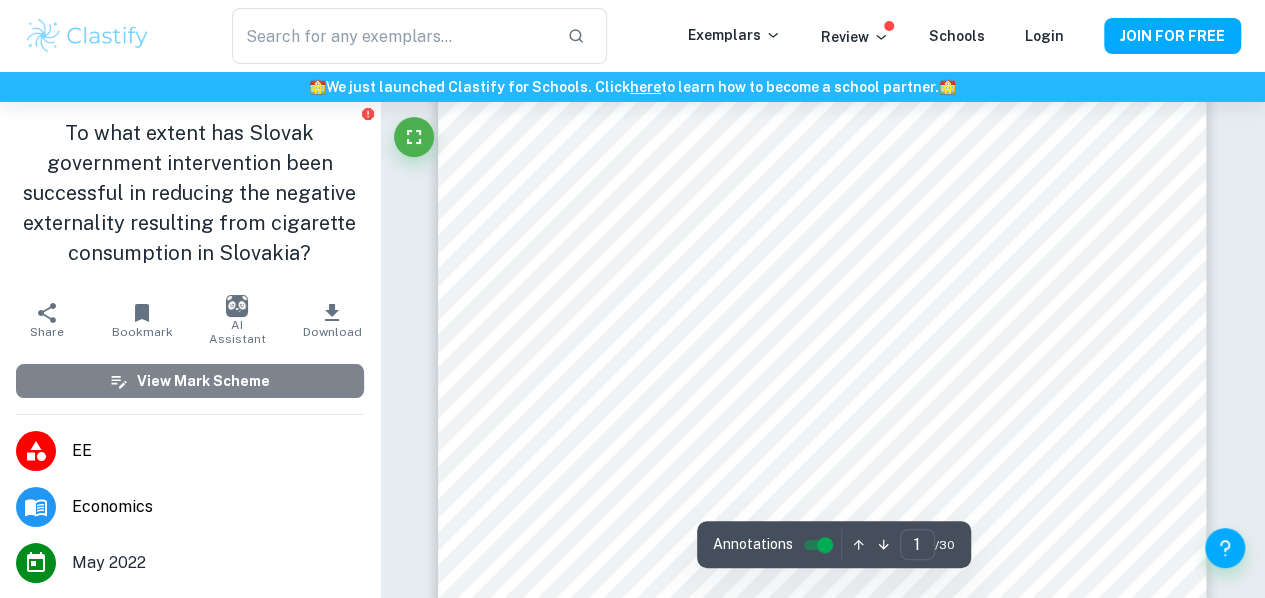 click on "View Mark Scheme" at bounding box center [203, 381] 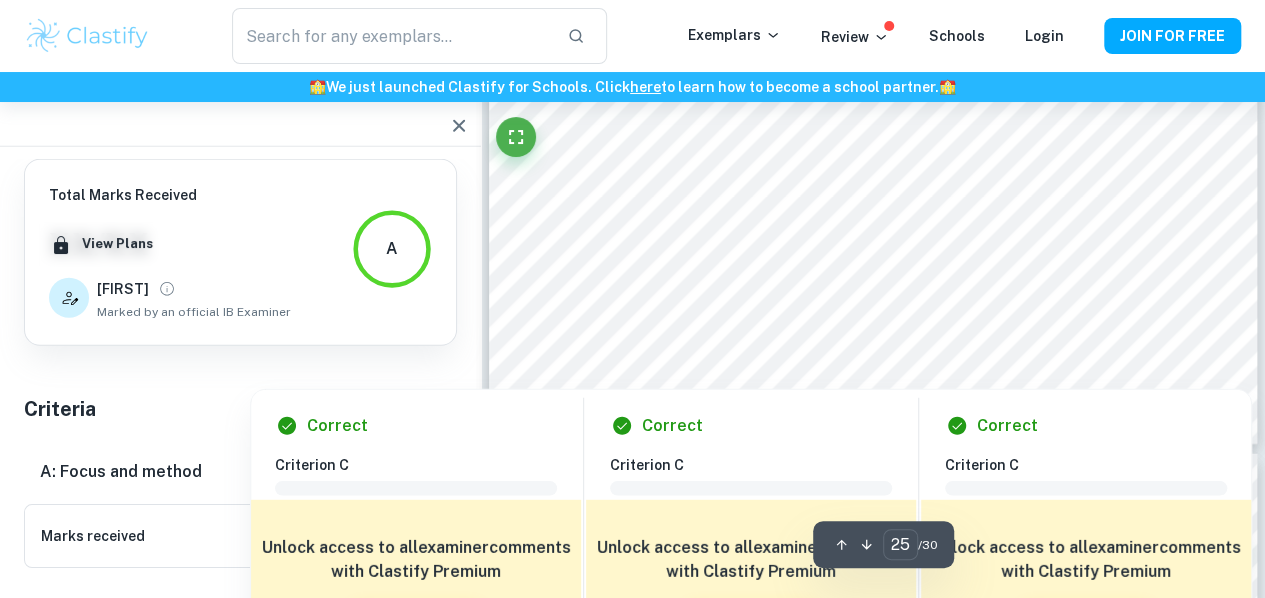 scroll, scrollTop: 25220, scrollLeft: 0, axis: vertical 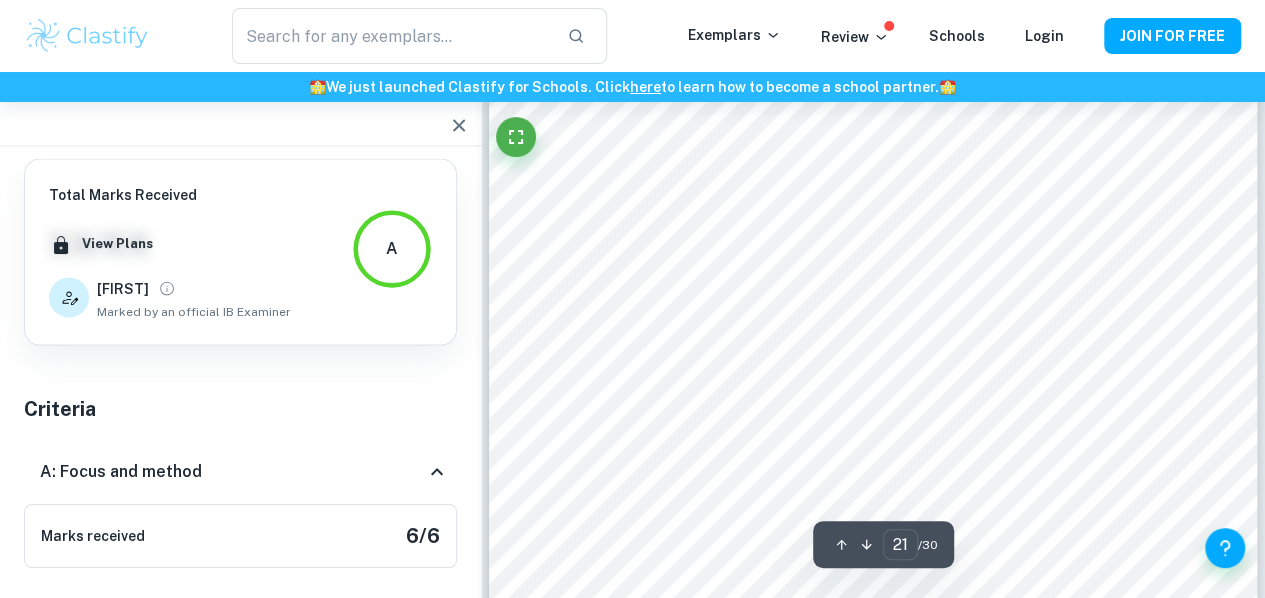 type on "20" 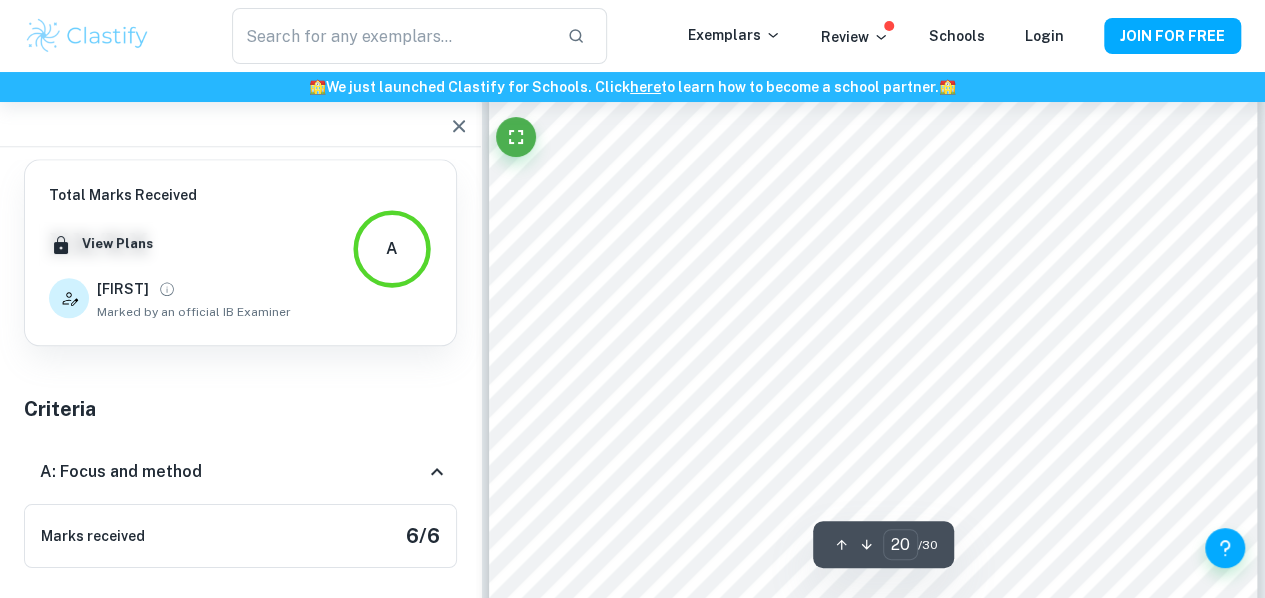 scroll, scrollTop: 19890, scrollLeft: 0, axis: vertical 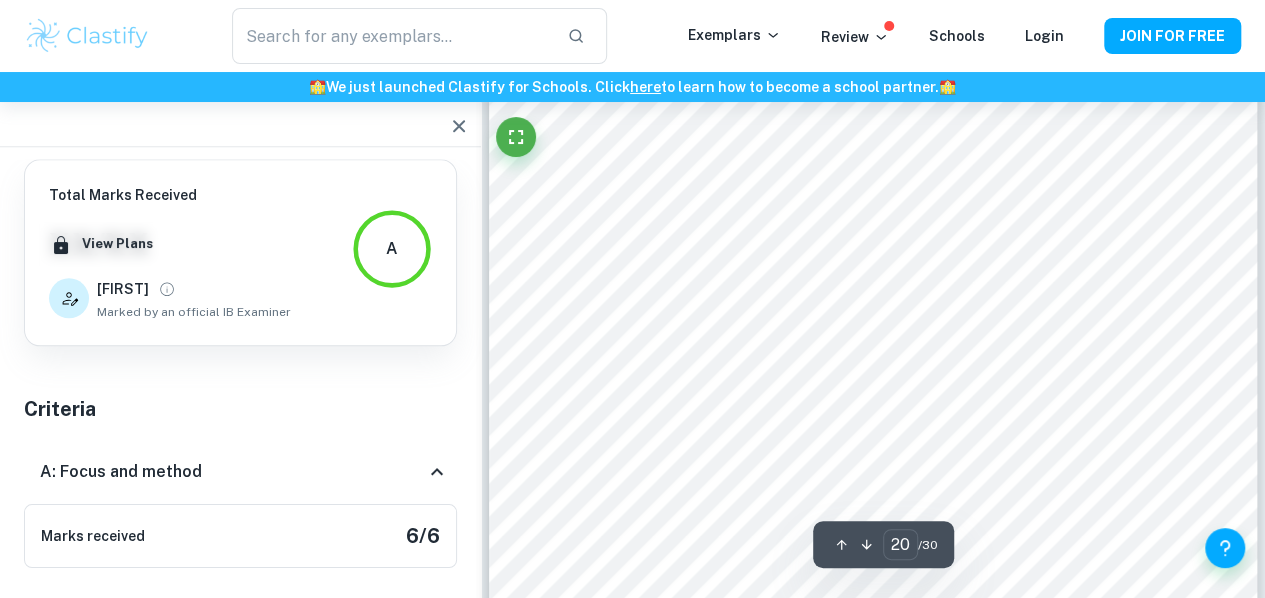 click at bounding box center [459, 126] 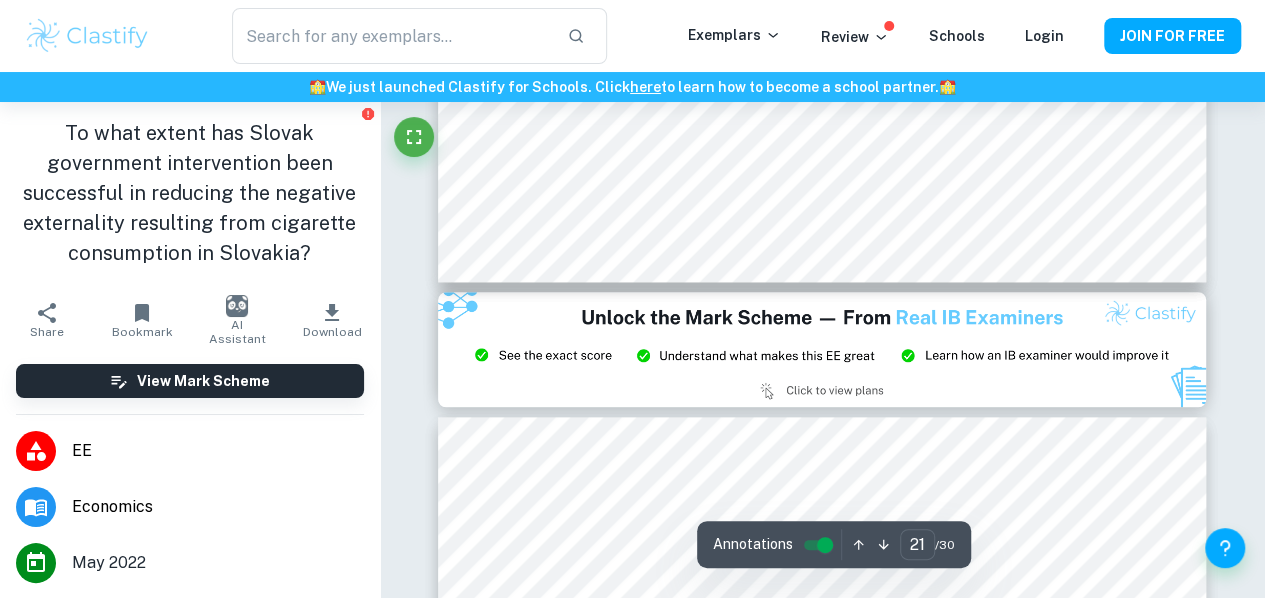 scroll, scrollTop: 434, scrollLeft: 0, axis: vertical 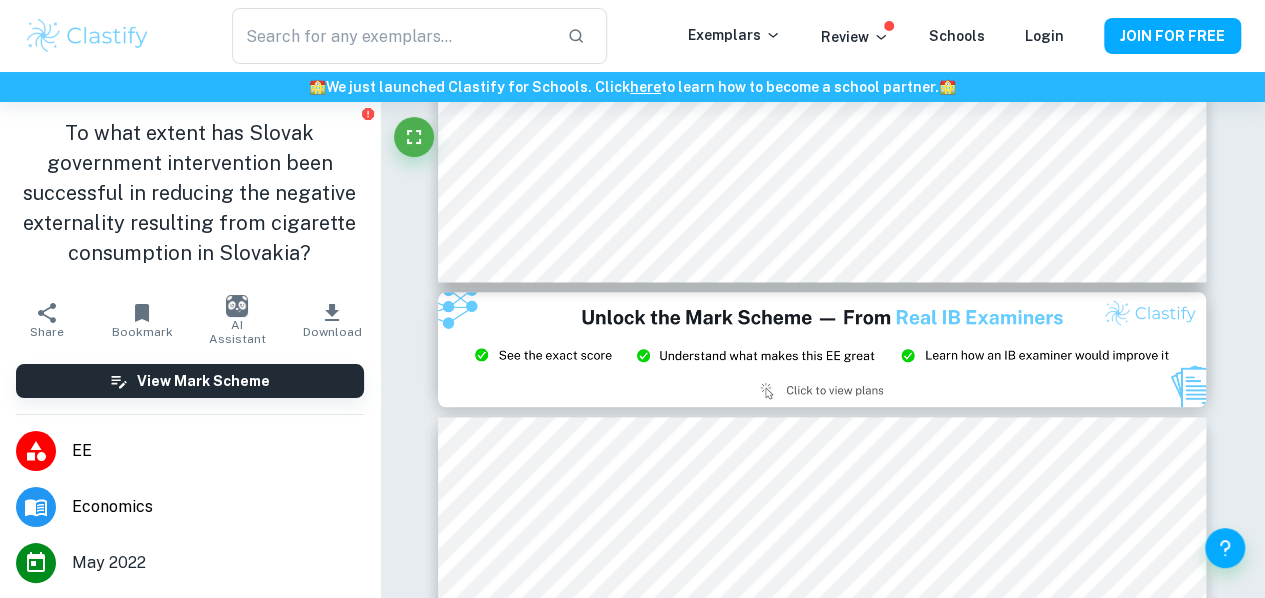 click 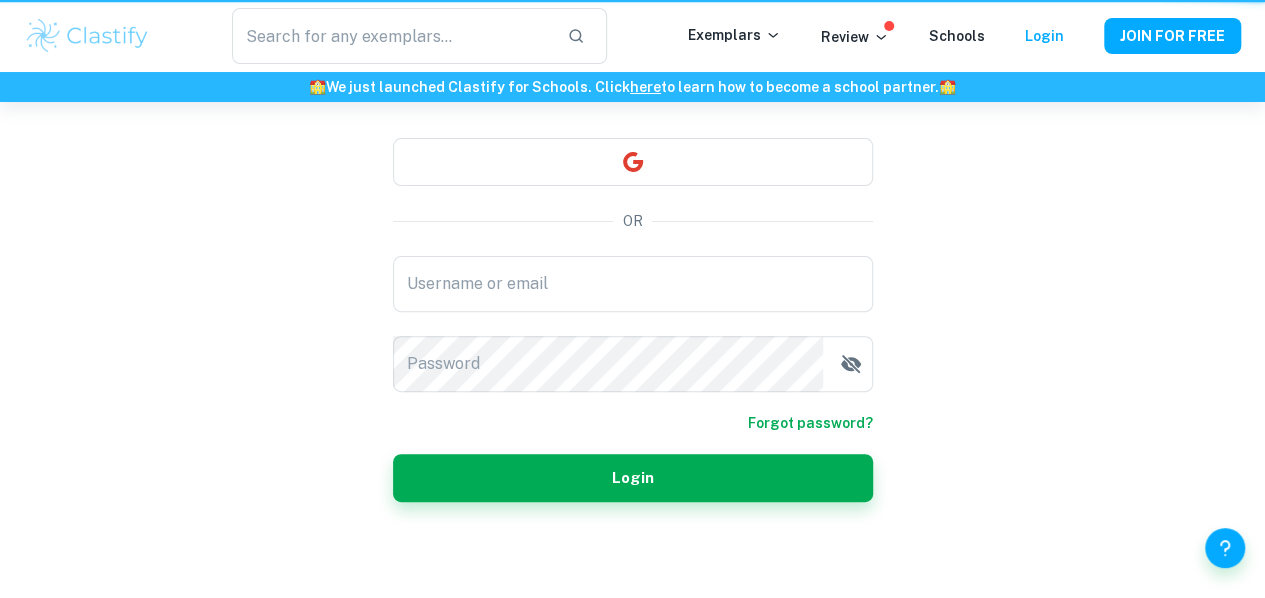scroll, scrollTop: 0, scrollLeft: 0, axis: both 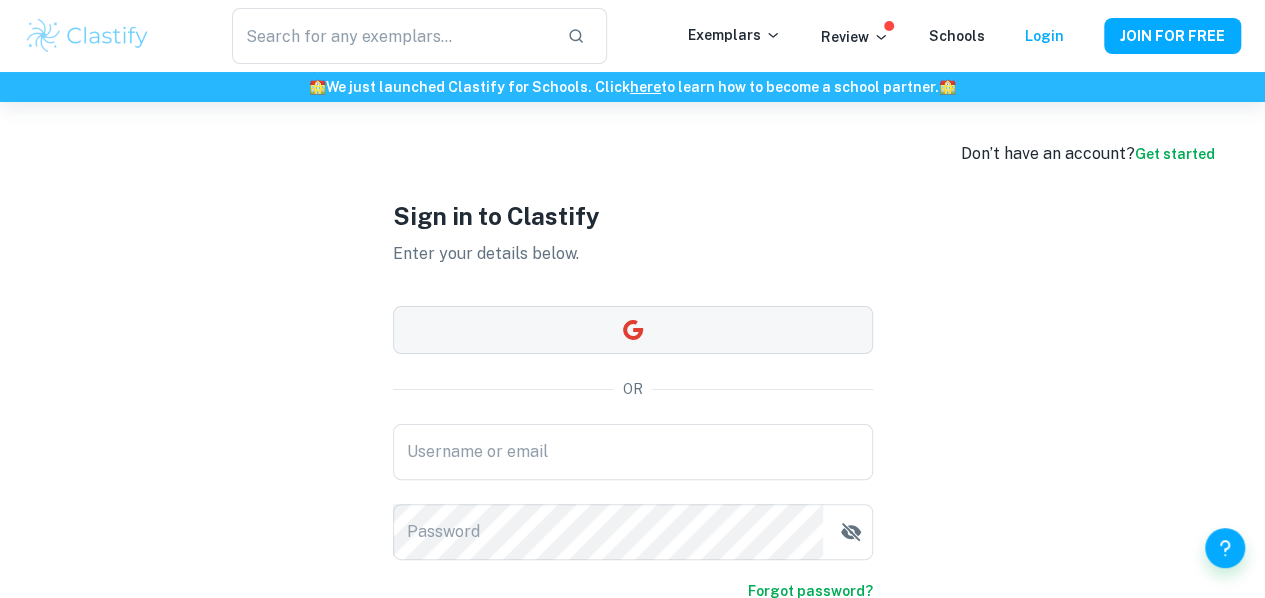 click at bounding box center (633, 330) 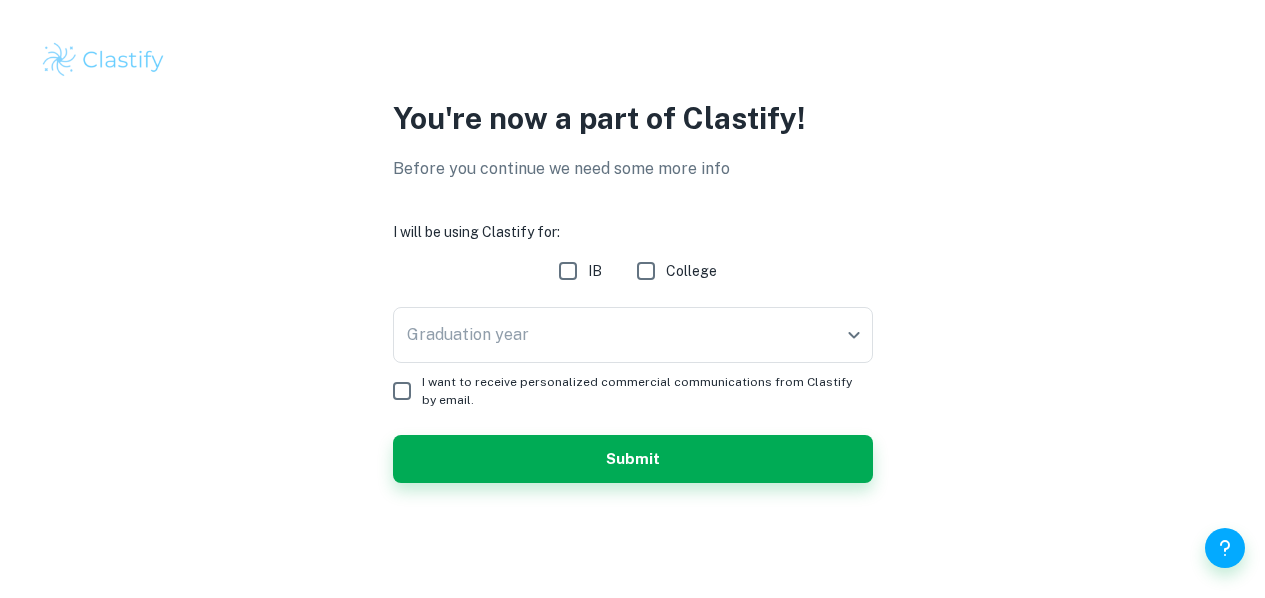 scroll, scrollTop: 0, scrollLeft: 0, axis: both 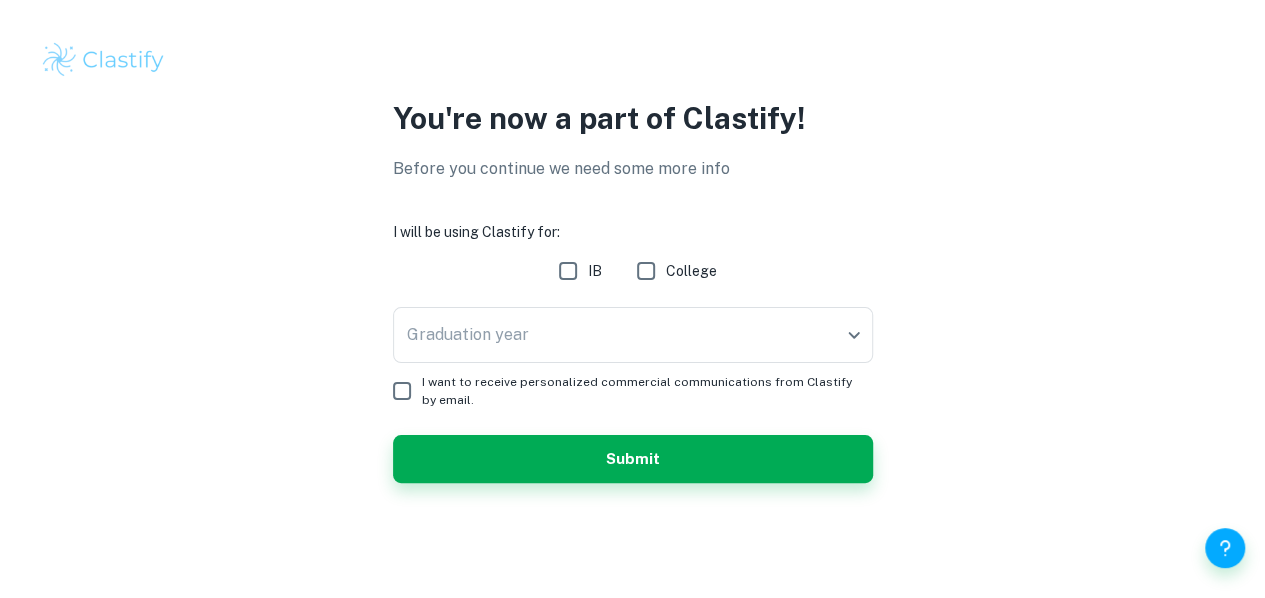 click on "IB" at bounding box center [568, 271] 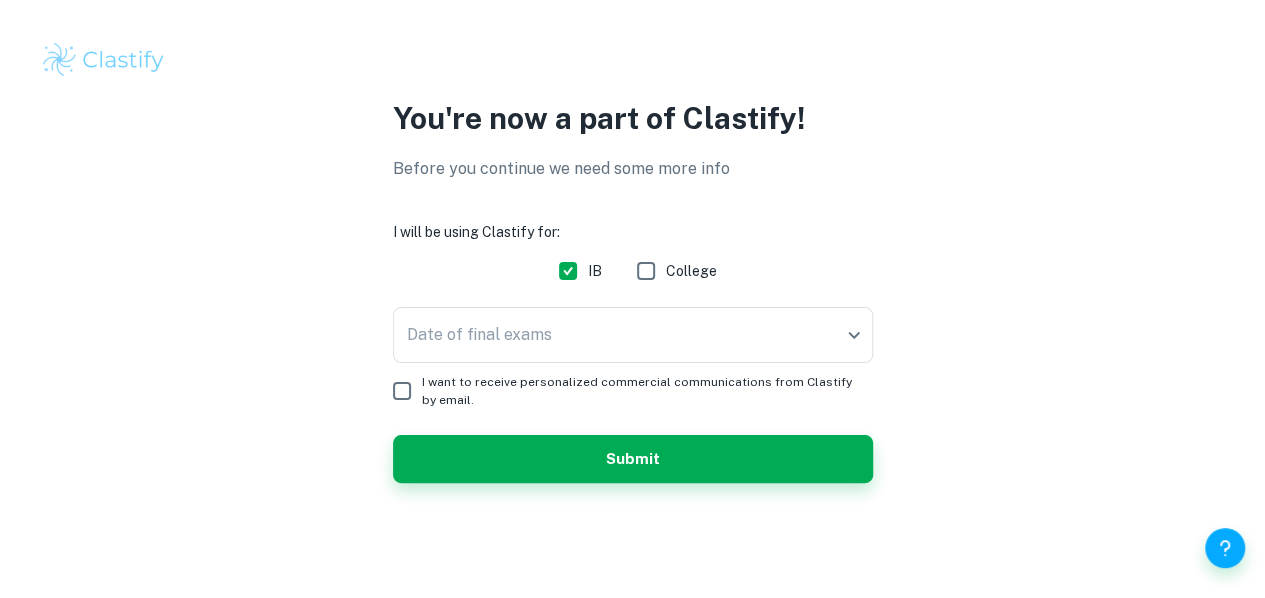 click on "I will be using Clastify for: IB College Date of final exams ​ Date of final exams I want to receive personalized commercial communications from Clastify by email. Submit" at bounding box center (633, 352) 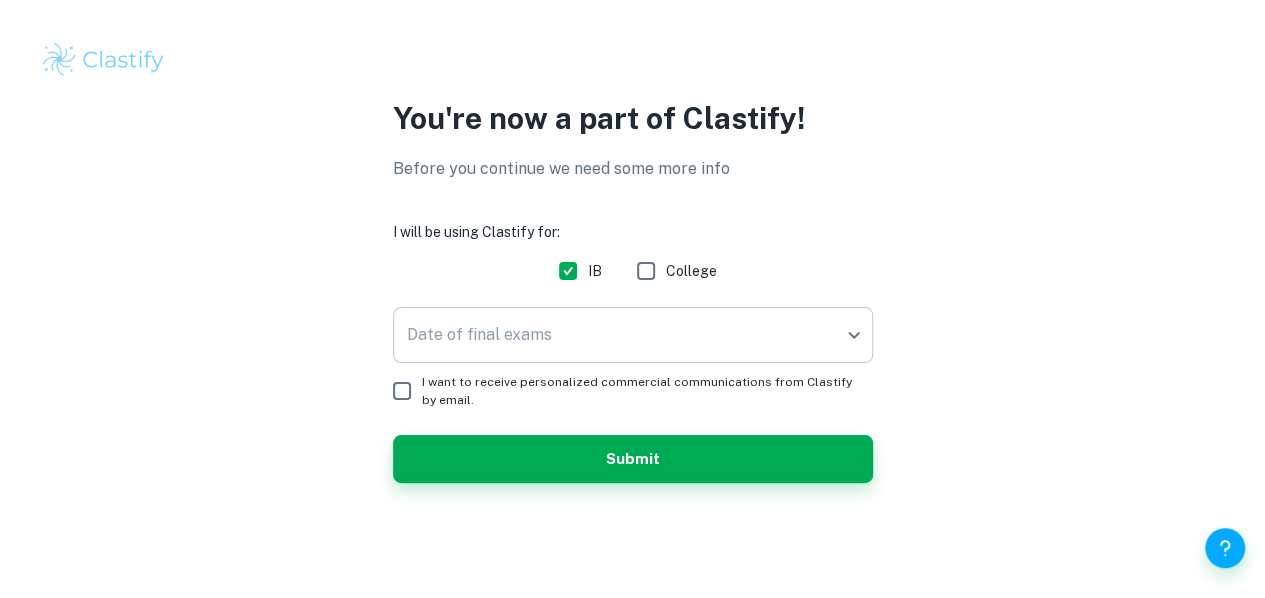 click on "We value your privacy We use cookies to enhance your browsing experience, serve personalised ads or content, and analyse our traffic. By clicking "Accept All", you consent to our use of cookies.   Cookie Policy Customise   Reject All   Accept All   Customise Consent Preferences   We use cookies to help you navigate efficiently and perform certain functions. You will find detailed information about all cookies under each consent category below. The cookies that are categorised as "Necessary" are stored on your browser as they are essential for enabling the basic functionalities of the site. ...  Show more For more information on how Google's third-party cookies operate and handle your data, see:   Google Privacy Policy Necessary Always Active Necessary cookies are required to enable the basic features of this site, such as providing secure log-in or adjusting your consent preferences. These cookies do not store any personally identifiable data. Functional Analytics Performance Advertisement Uncategorised" at bounding box center [632, 299] 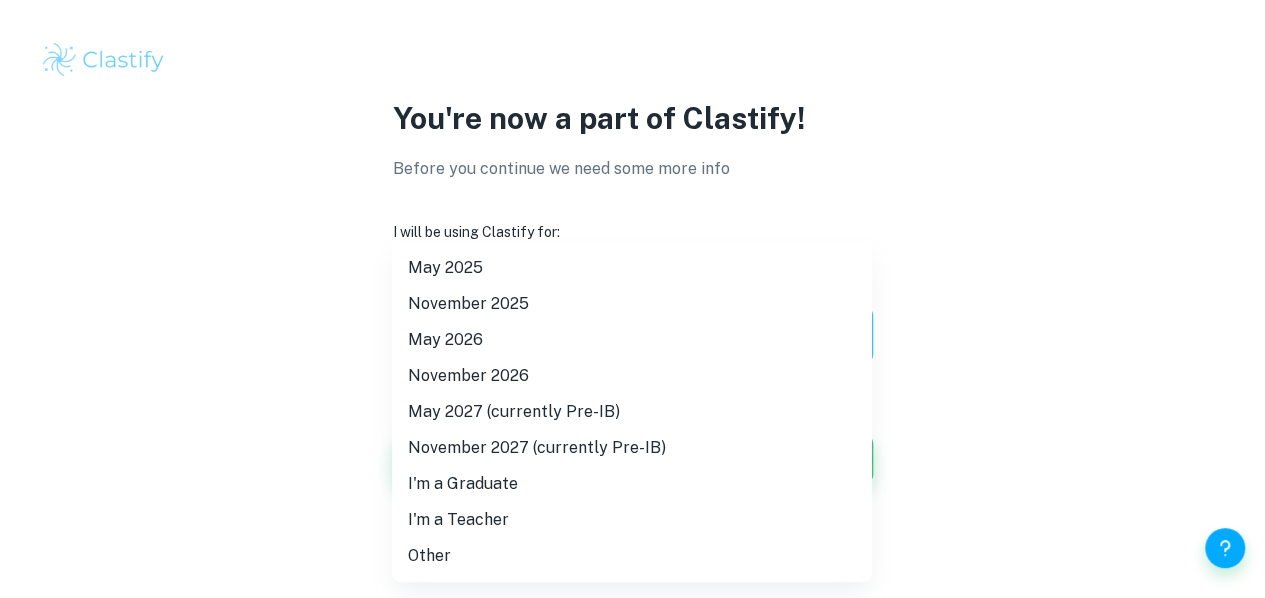 click on "May 2025" at bounding box center (632, 268) 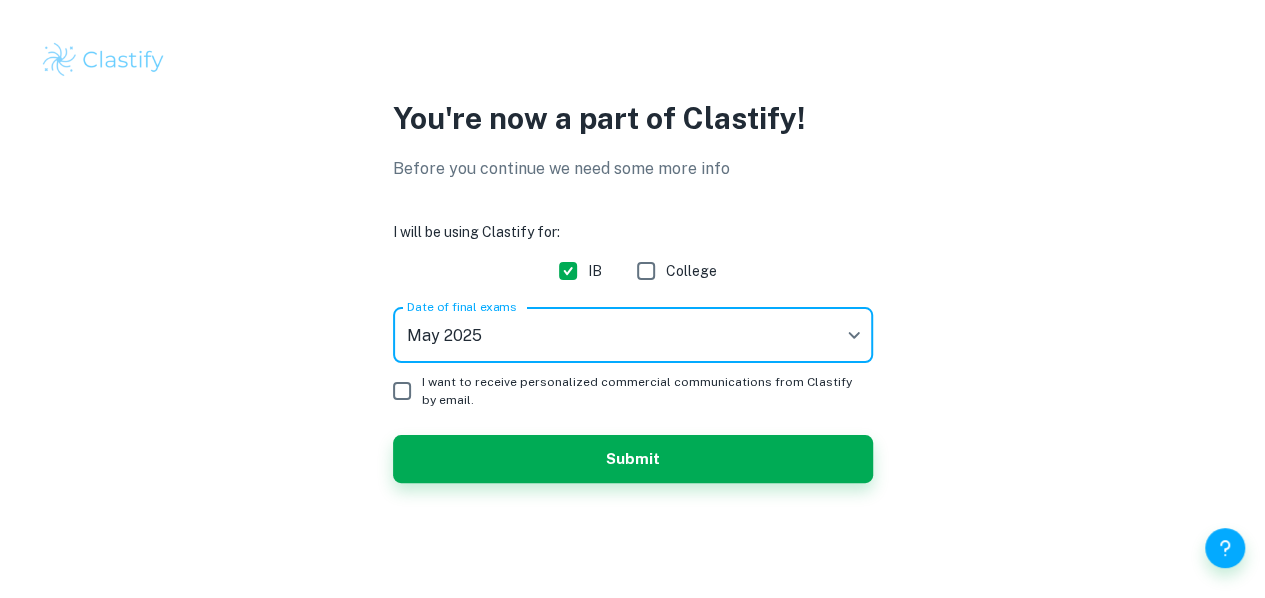 click on "We value your privacy We use cookies to enhance your browsing experience, serve personalised ads or content, and analyse our traffic. By clicking "Accept All", you consent to our use of cookies.   Cookie Policy Customise   Reject All   Accept All   Customise Consent Preferences   We use cookies to help you navigate efficiently and perform certain functions. You will find detailed information about all cookies under each consent category below. The cookies that are categorised as "Necessary" are stored on your browser as they are essential for enabling the basic functionalities of the site. ...  Show more For more information on how Google's third-party cookies operate and handle your data, see:   Google Privacy Policy Necessary Always Active Necessary cookies are required to enable the basic features of this site, such as providing secure log-in or adjusting your consent preferences. These cookies do not store any personally identifiable data. Functional Analytics Performance Advertisement Uncategorised" at bounding box center (632, 299) 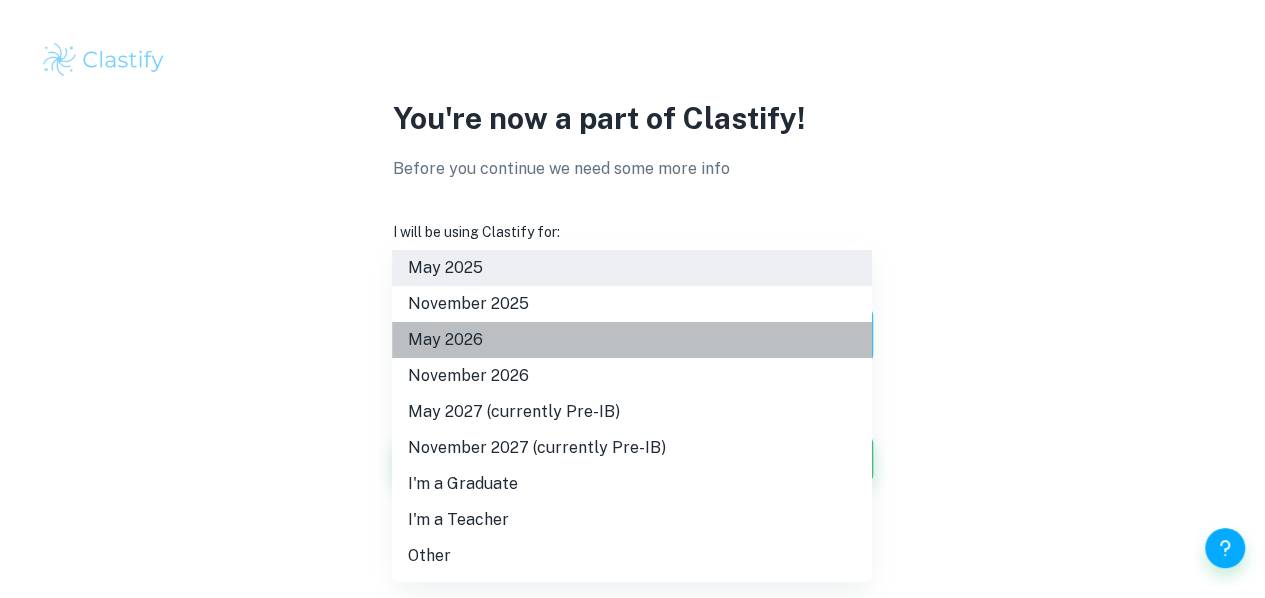 click on "May 2026" at bounding box center (632, 340) 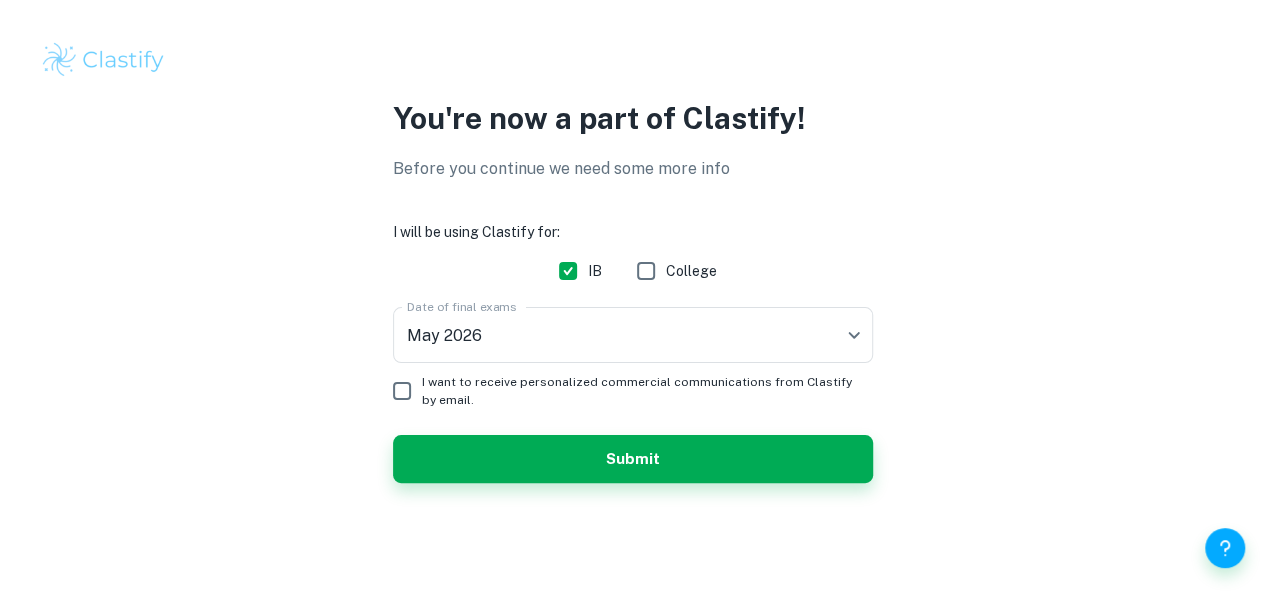 click on "I will be using Clastify for: IB College Date of final exams May 2026 M26 Date of final exams I want to receive personalized commercial communications from Clastify by email. Submit" at bounding box center (633, 352) 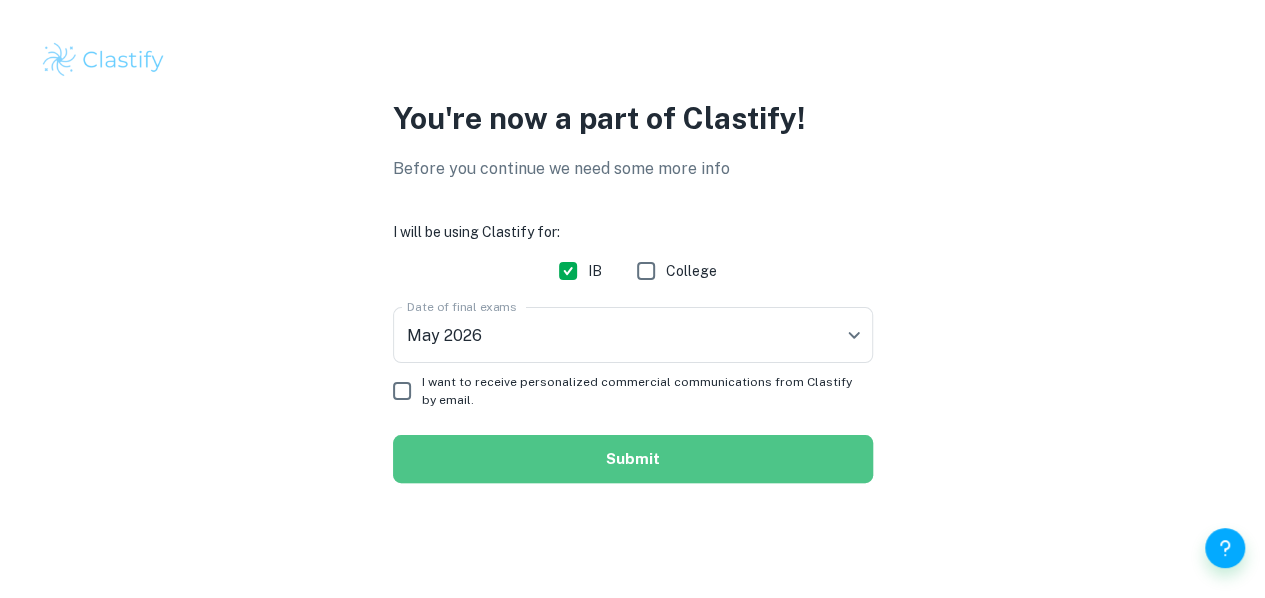 click on "Submit" at bounding box center (633, 459) 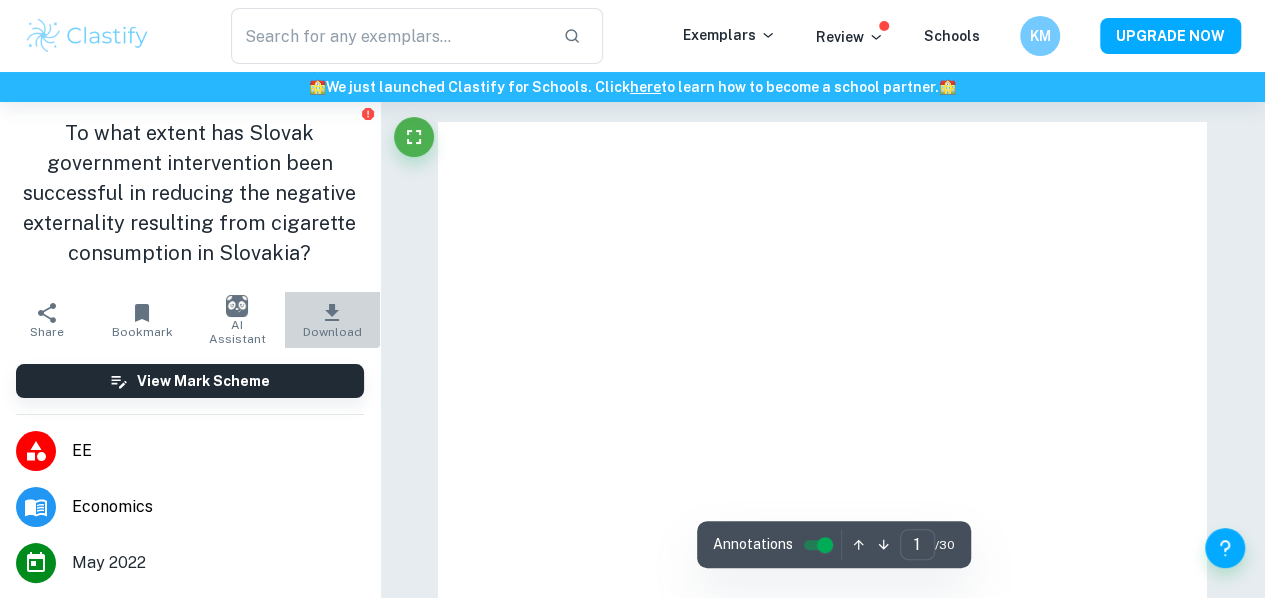 click on "Download" at bounding box center (332, 320) 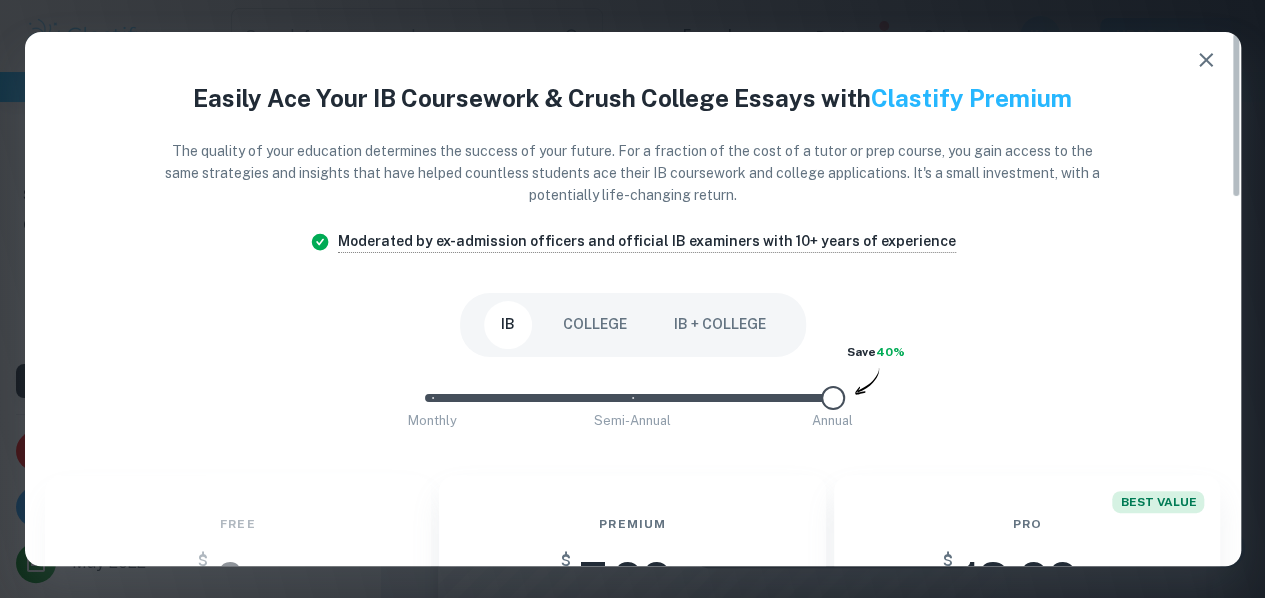 scroll, scrollTop: 0, scrollLeft: 0, axis: both 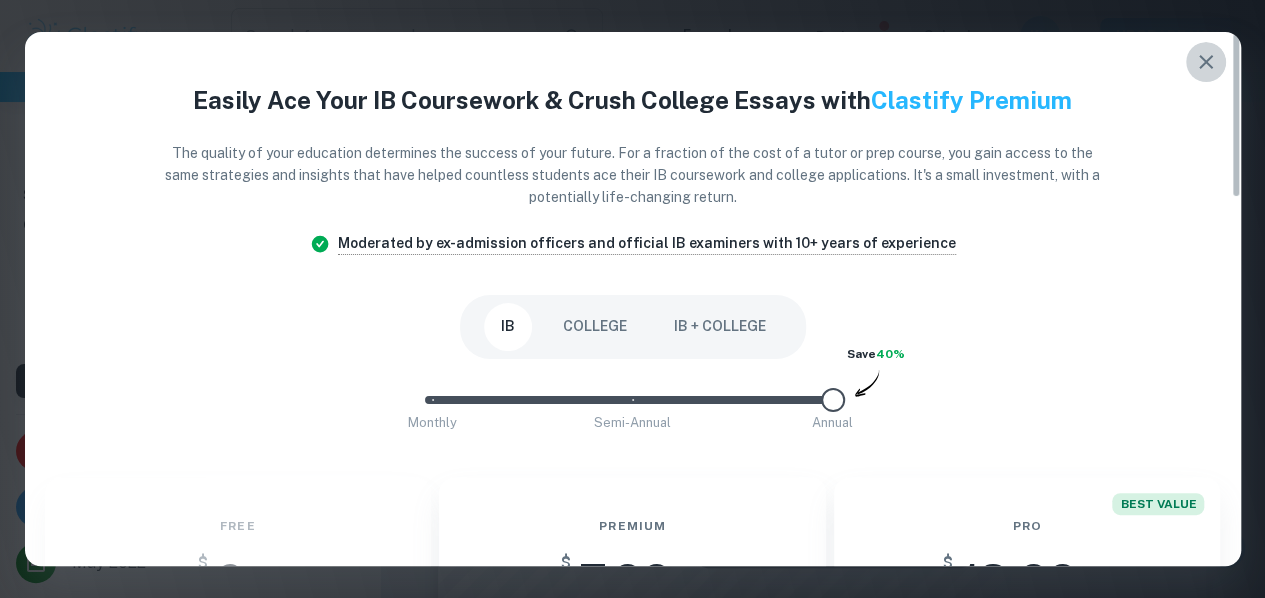 click 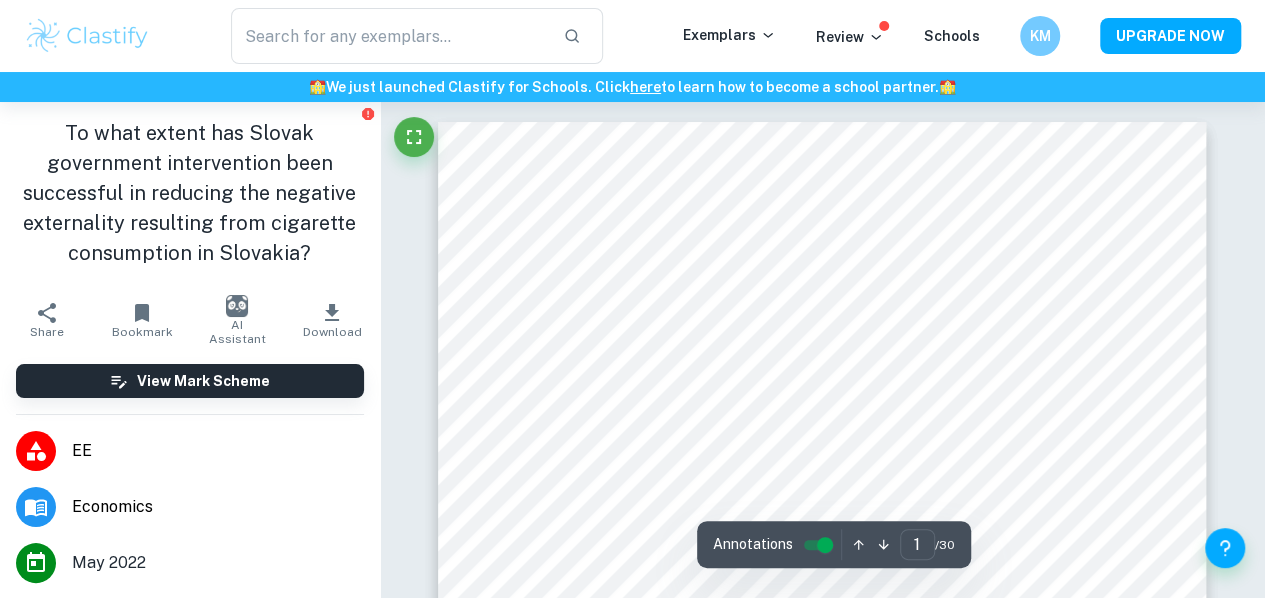 type 